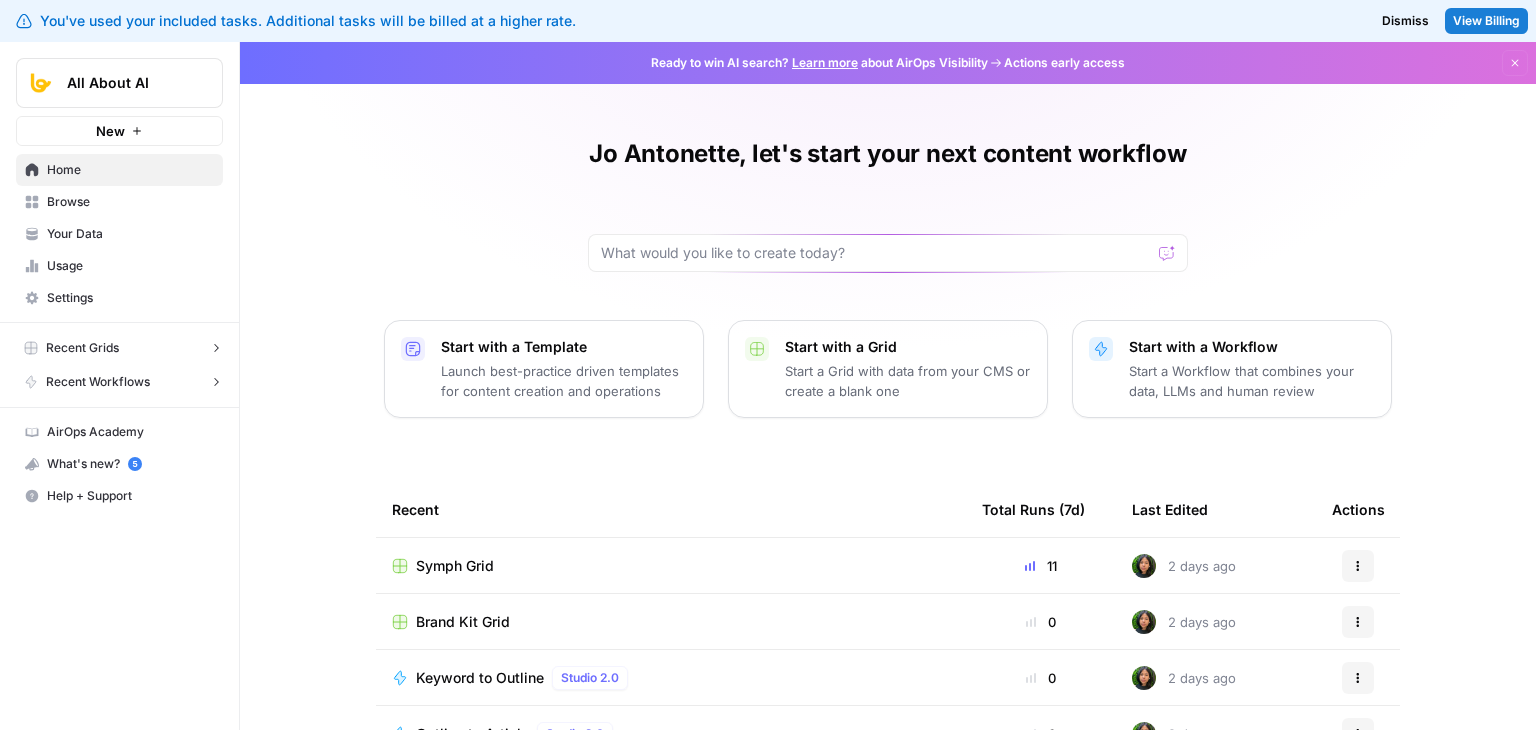 scroll, scrollTop: 0, scrollLeft: 0, axis: both 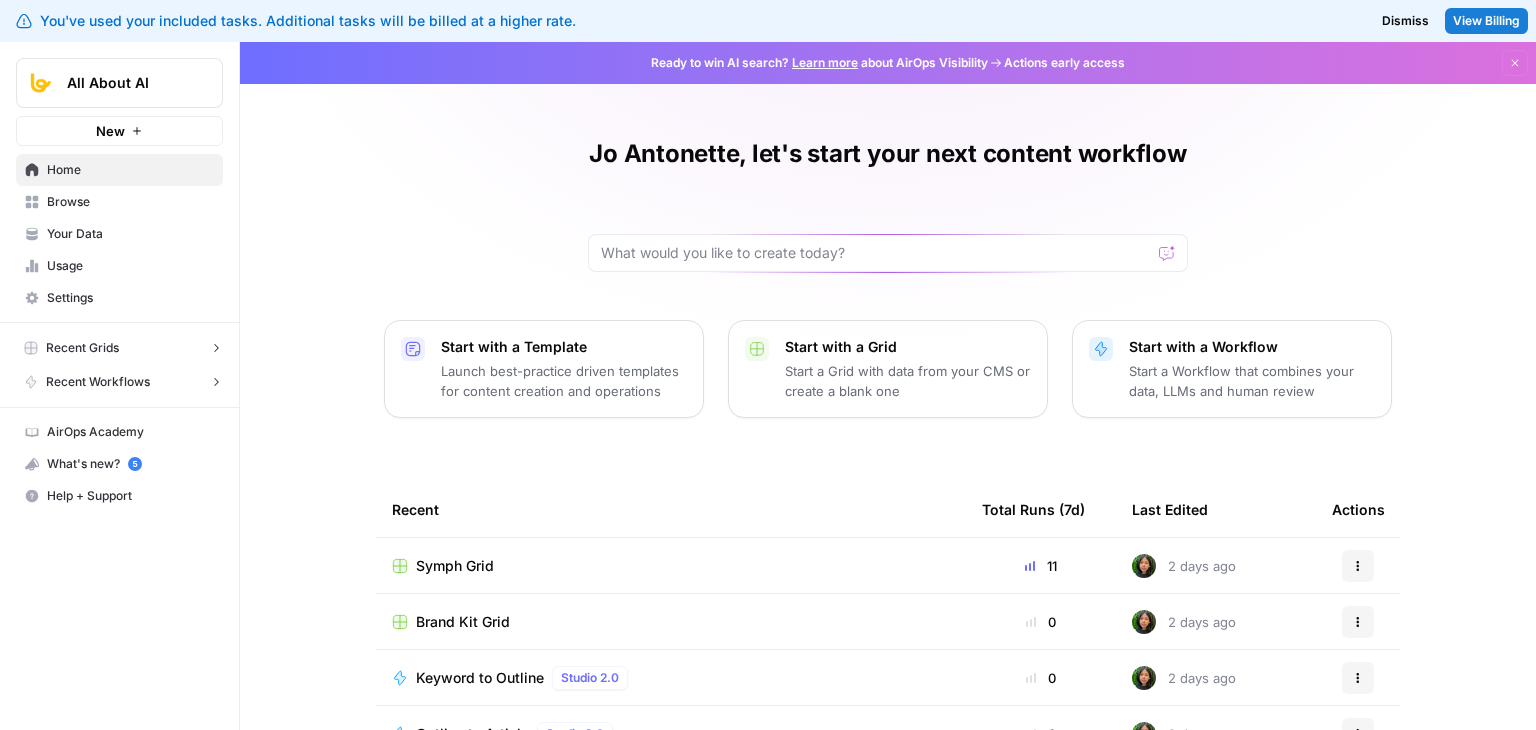 click on "Symph Grid" at bounding box center [455, 566] 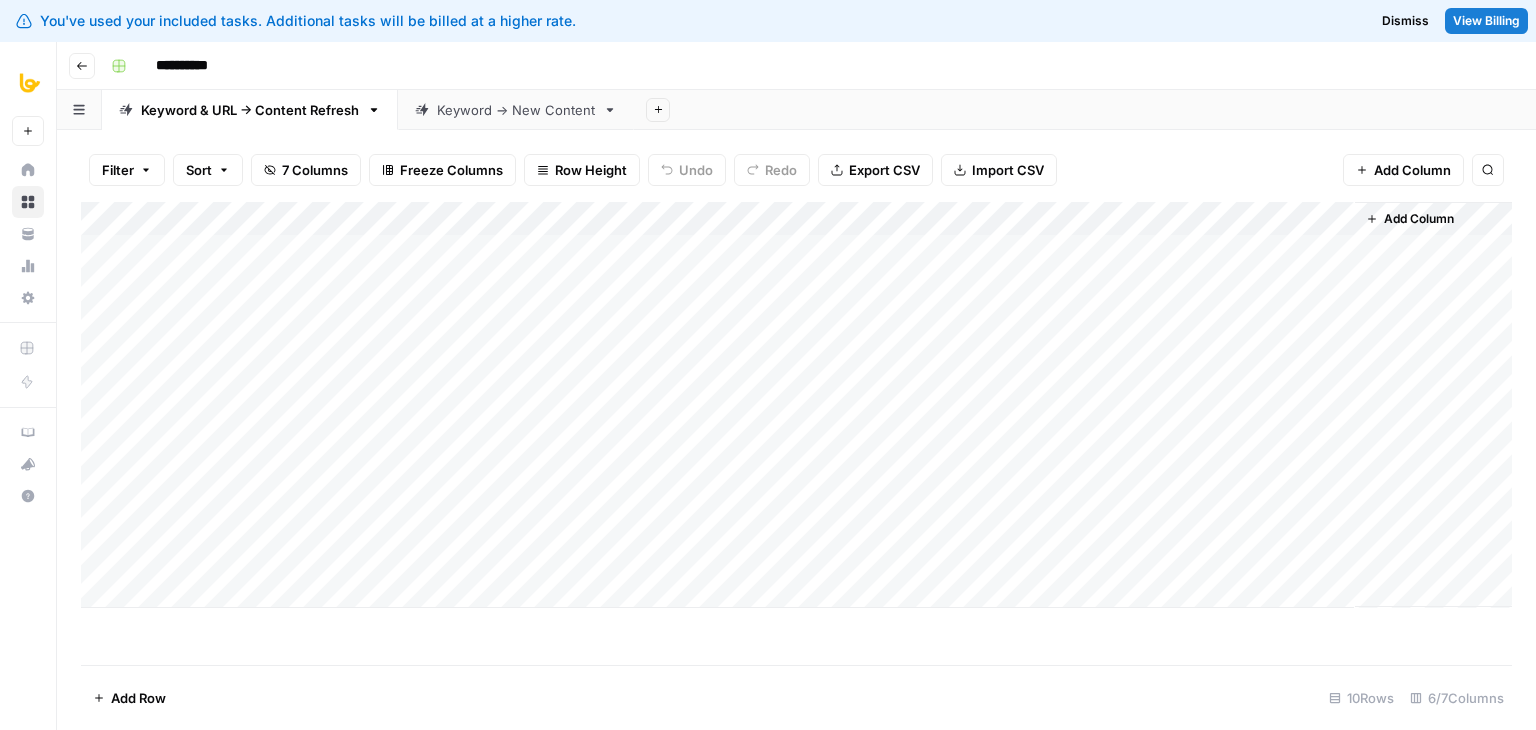 click on "Keyword -> New Content" at bounding box center (516, 110) 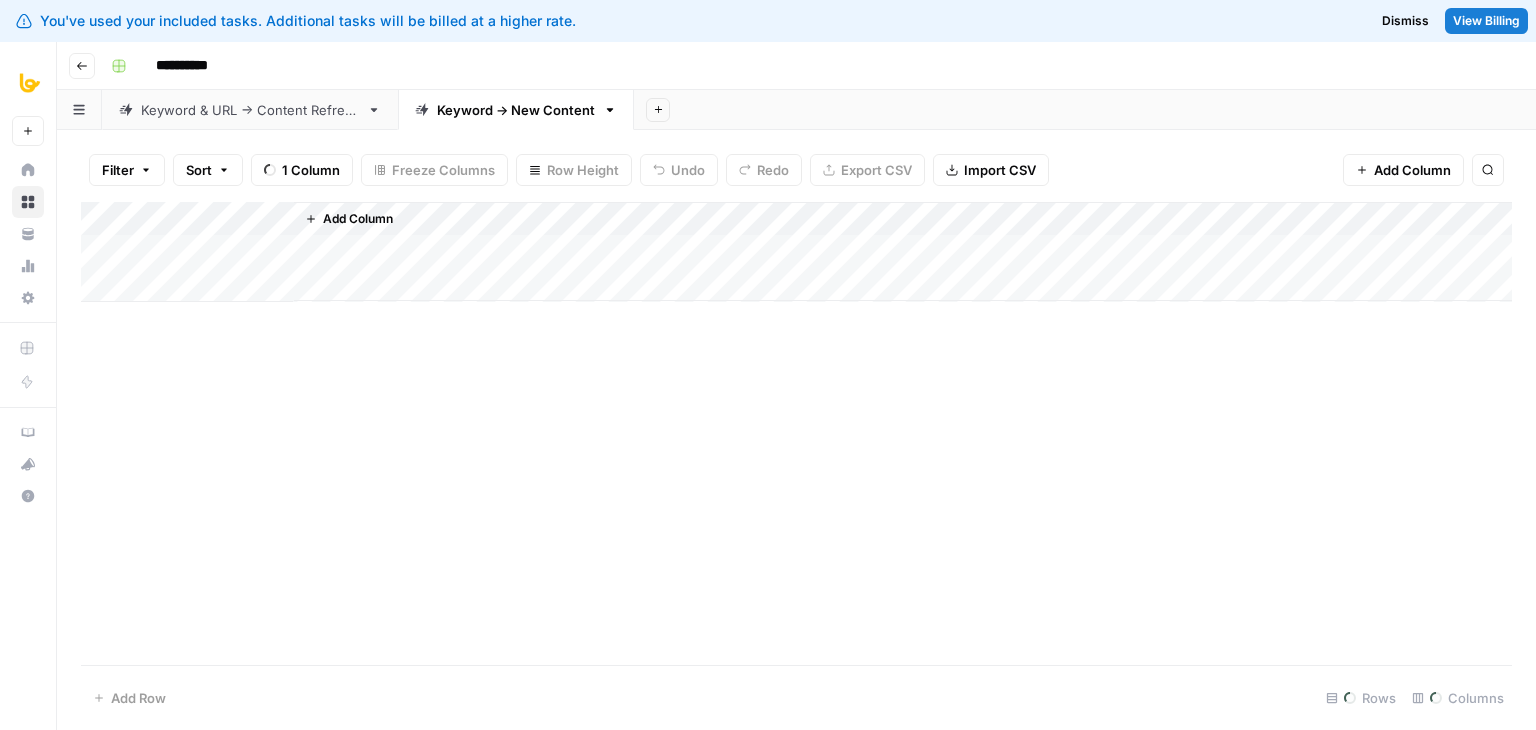 click on "Keyword & URL -> Content Refresh" at bounding box center [250, 110] 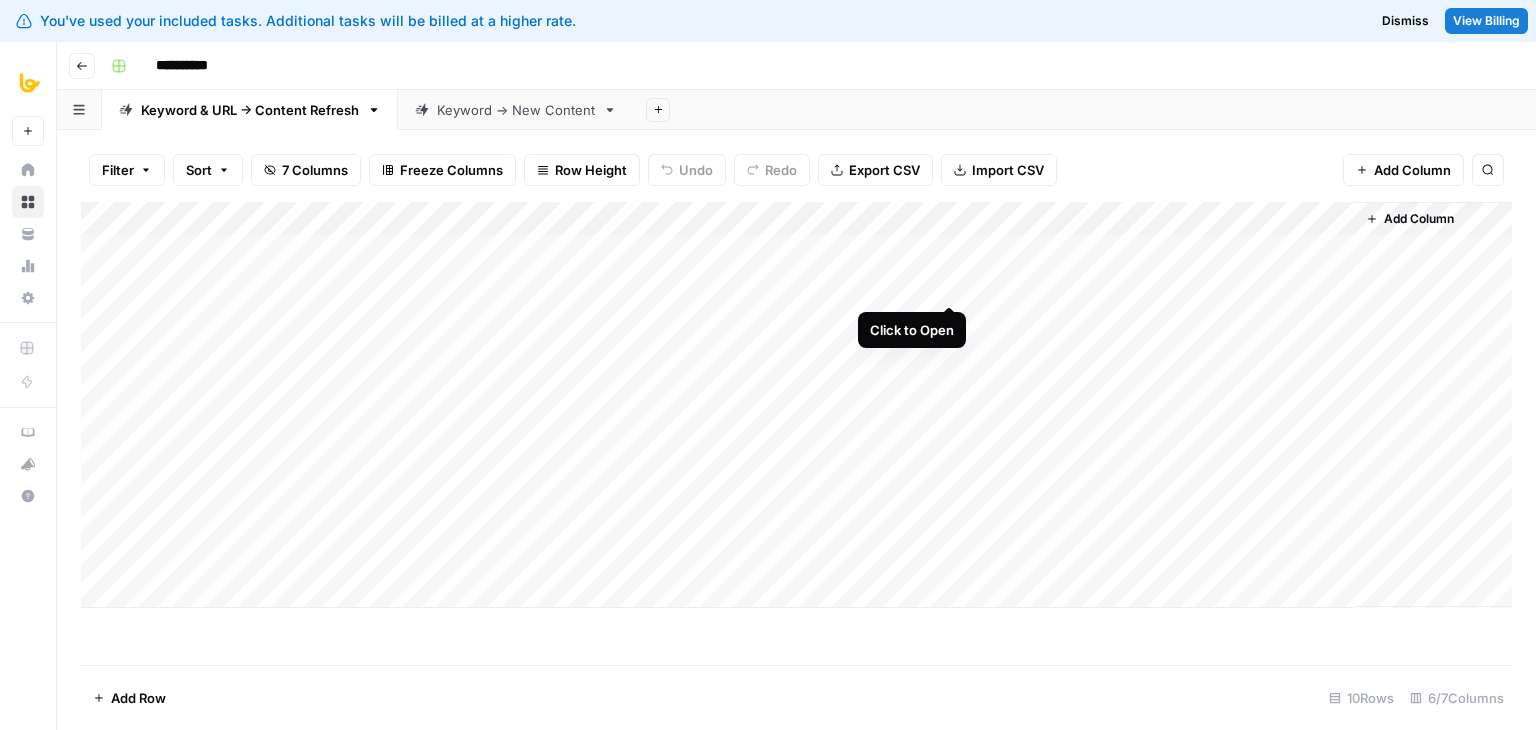 click on "Add Column" at bounding box center (796, 405) 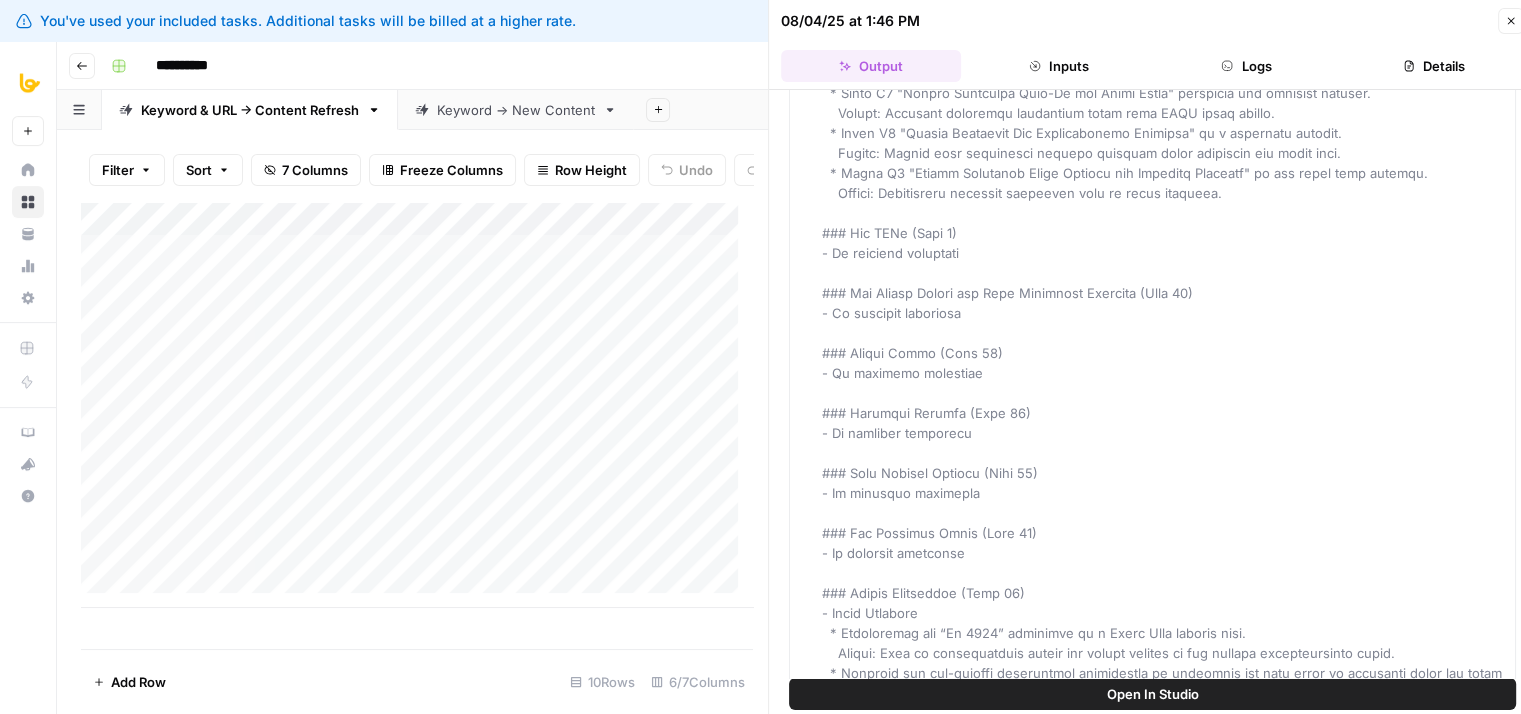 scroll, scrollTop: 126, scrollLeft: 0, axis: vertical 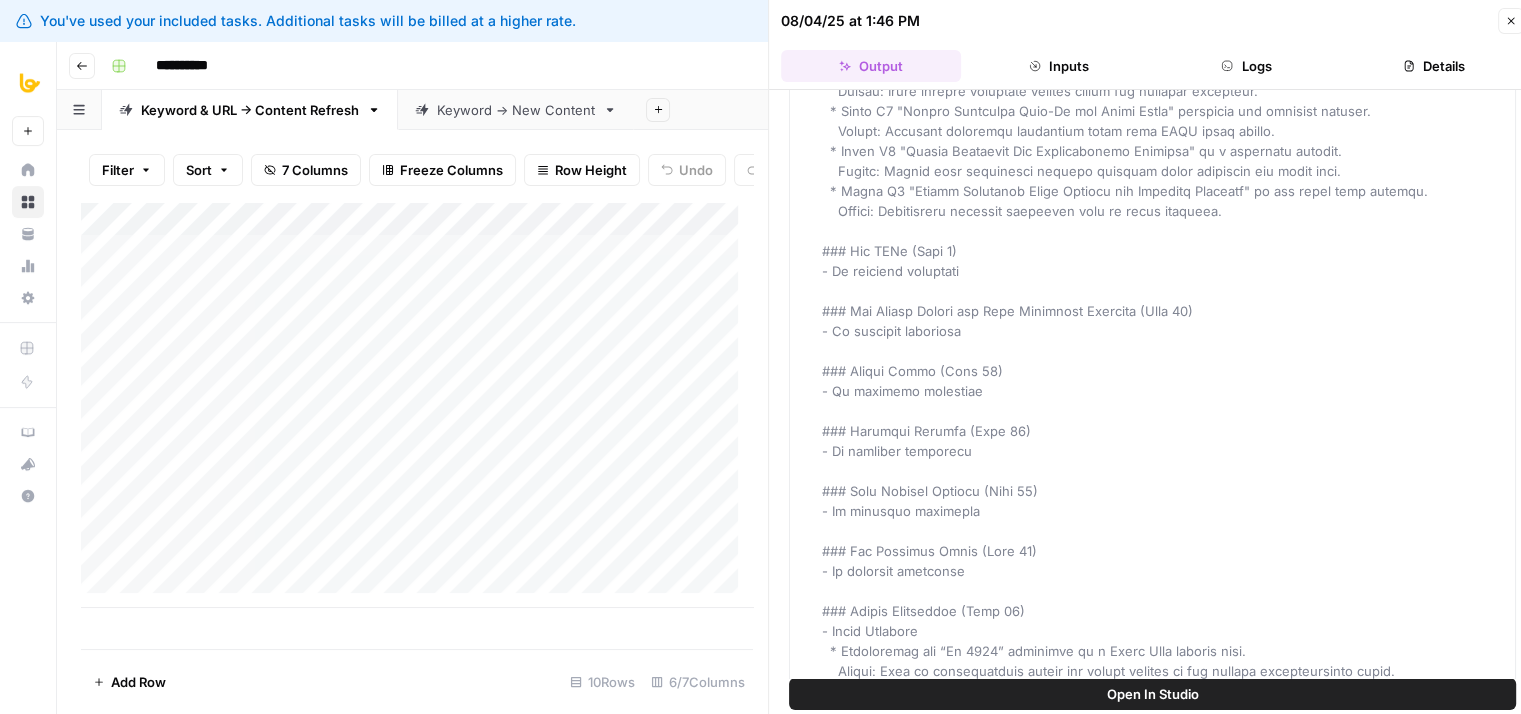 click 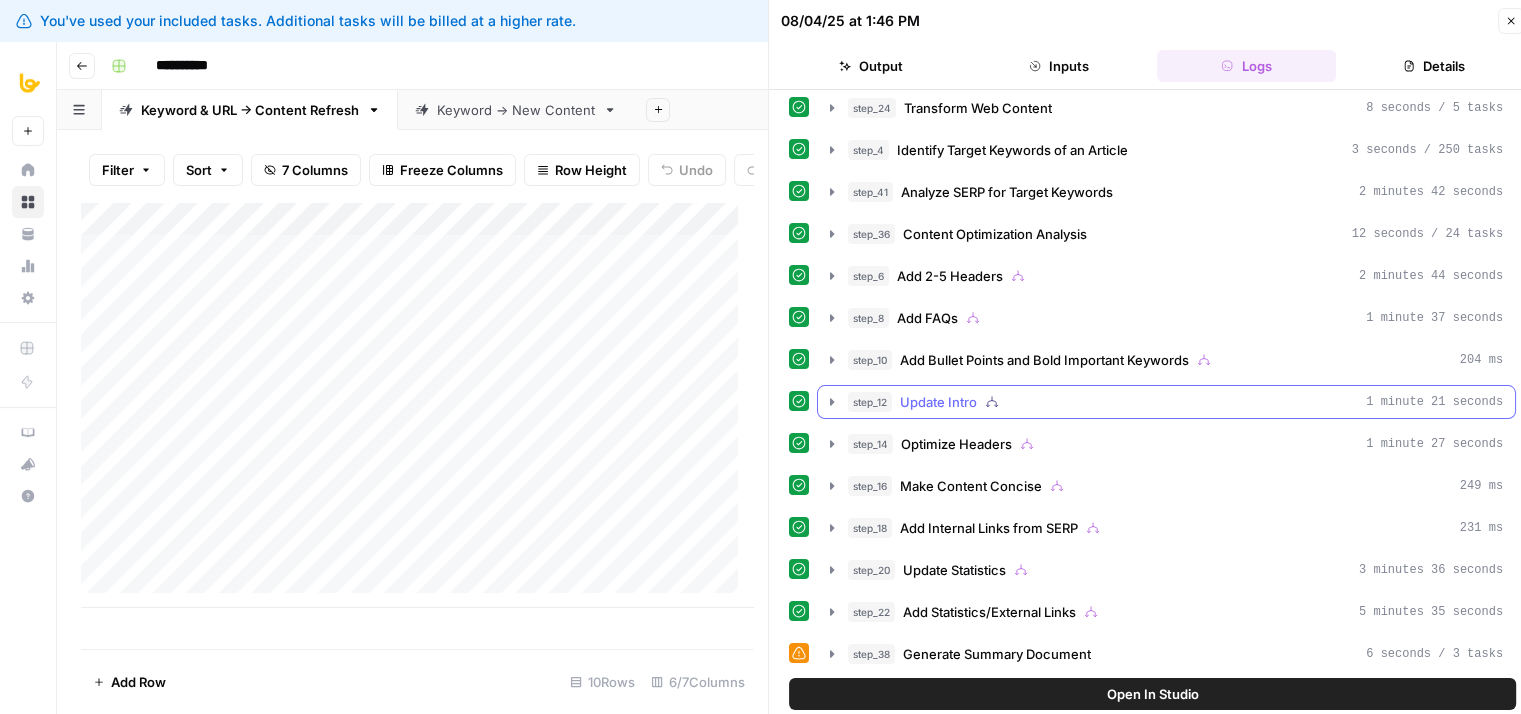 scroll, scrollTop: 0, scrollLeft: 0, axis: both 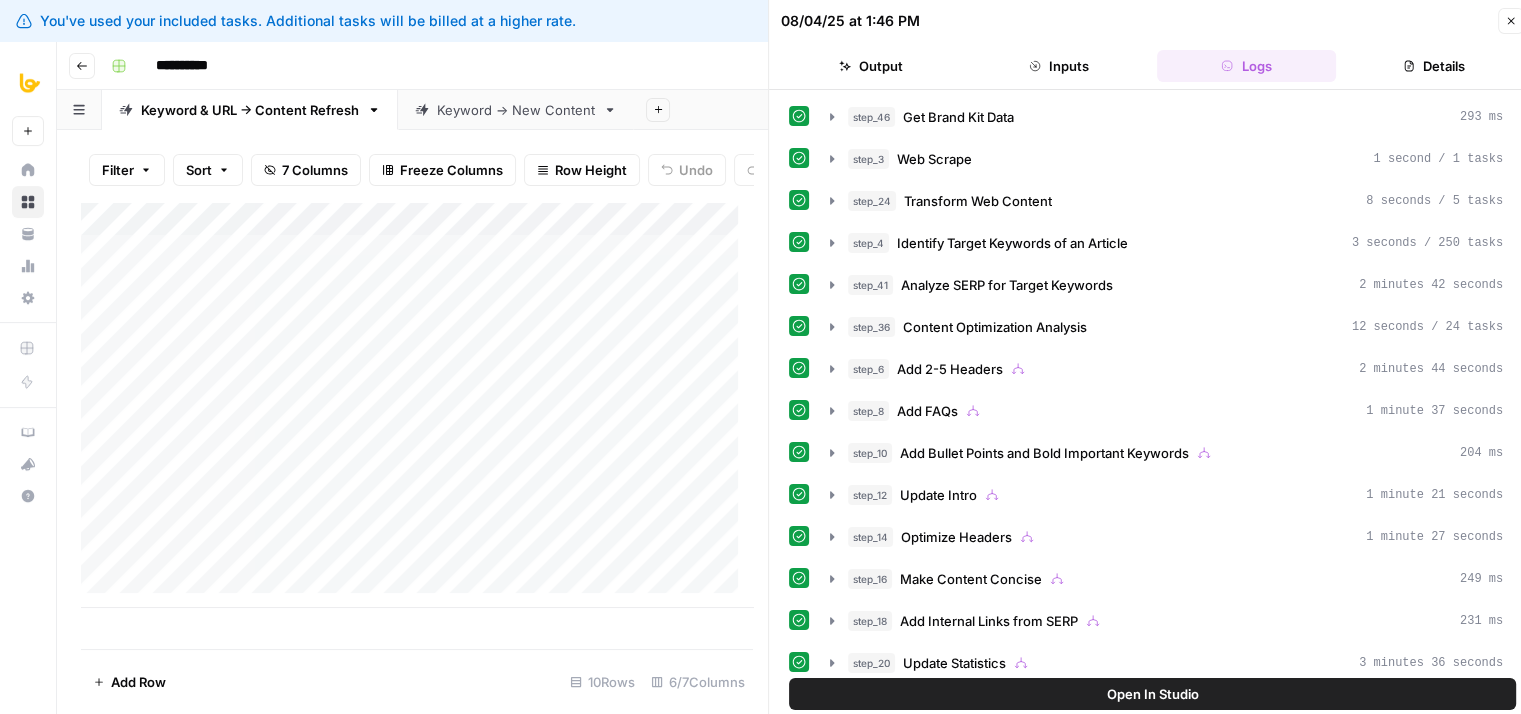 click 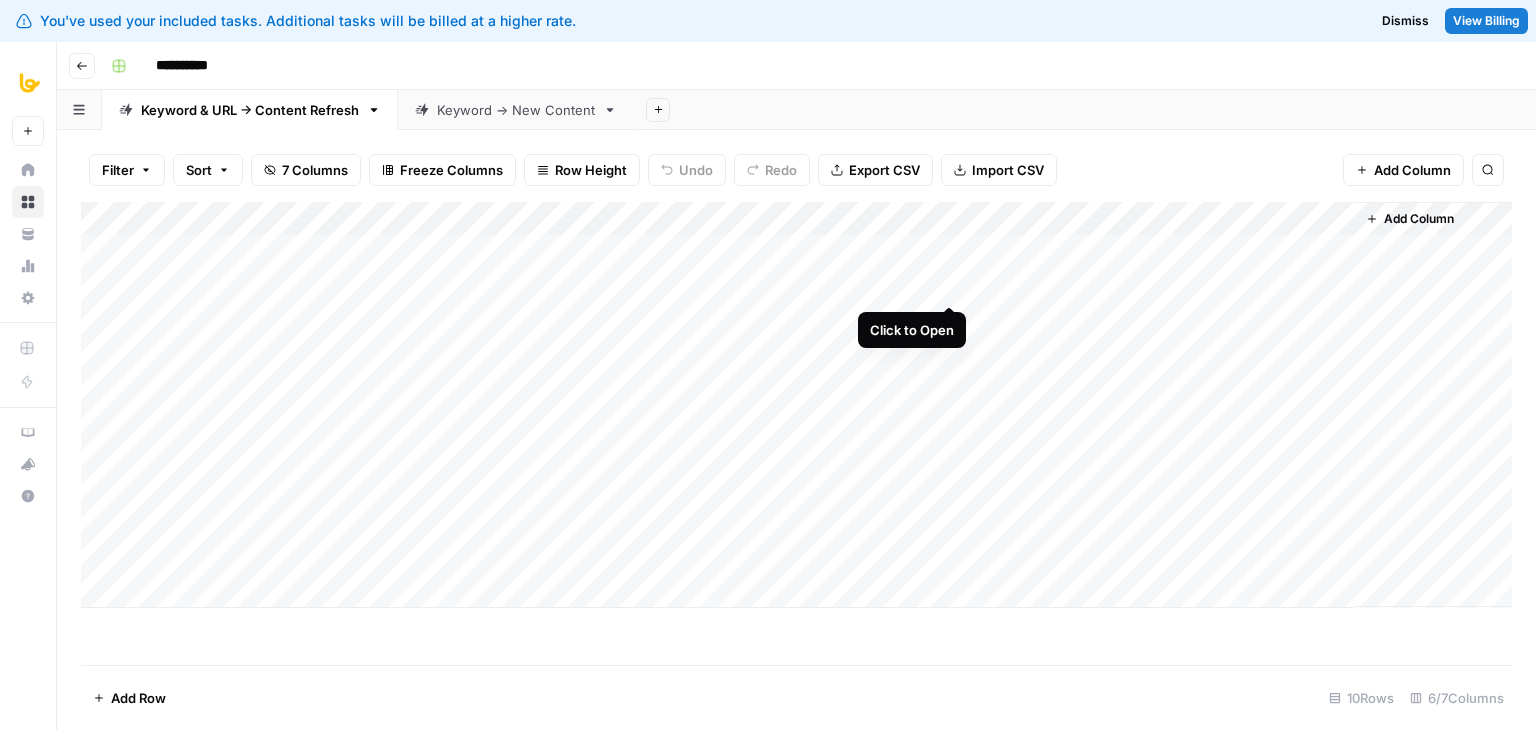 click on "Add Column" at bounding box center (796, 405) 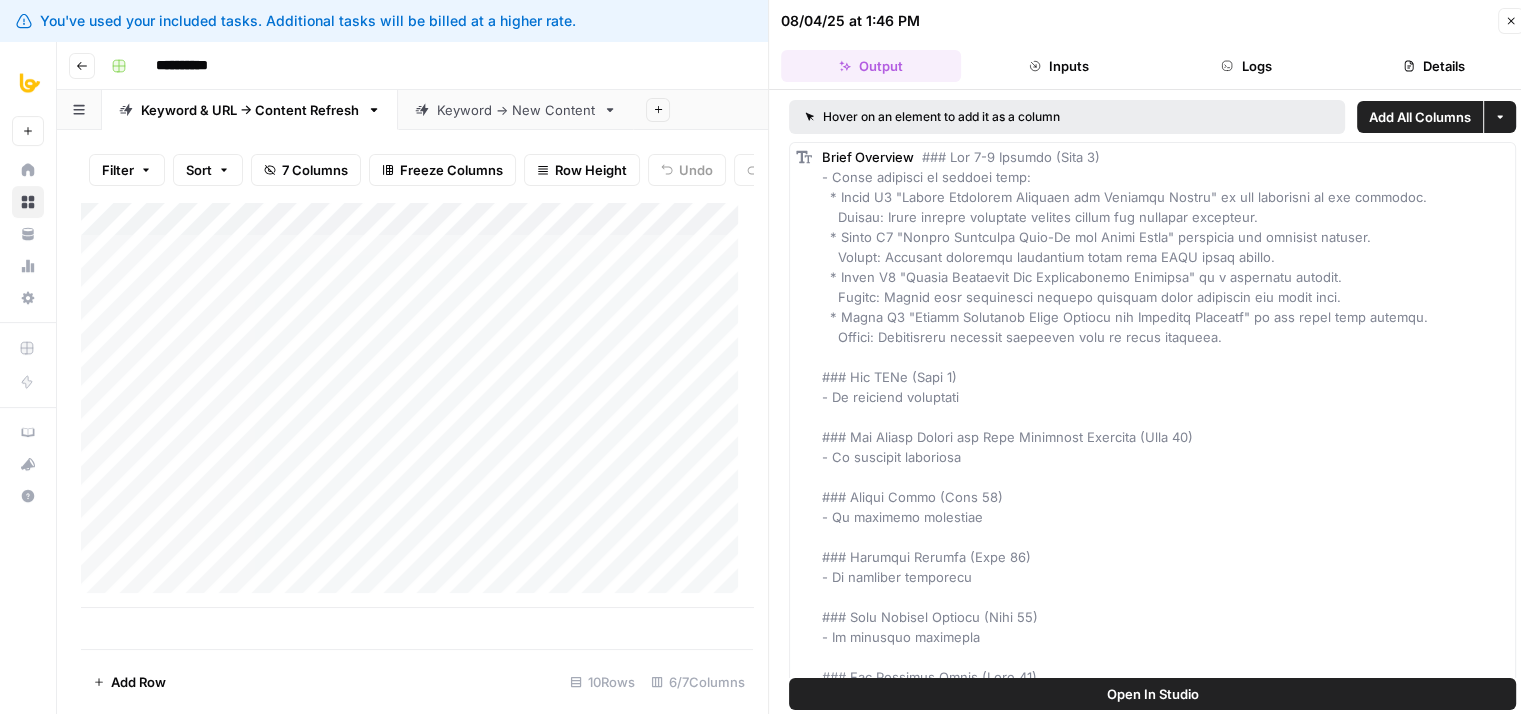 click on "Details" at bounding box center [1434, 66] 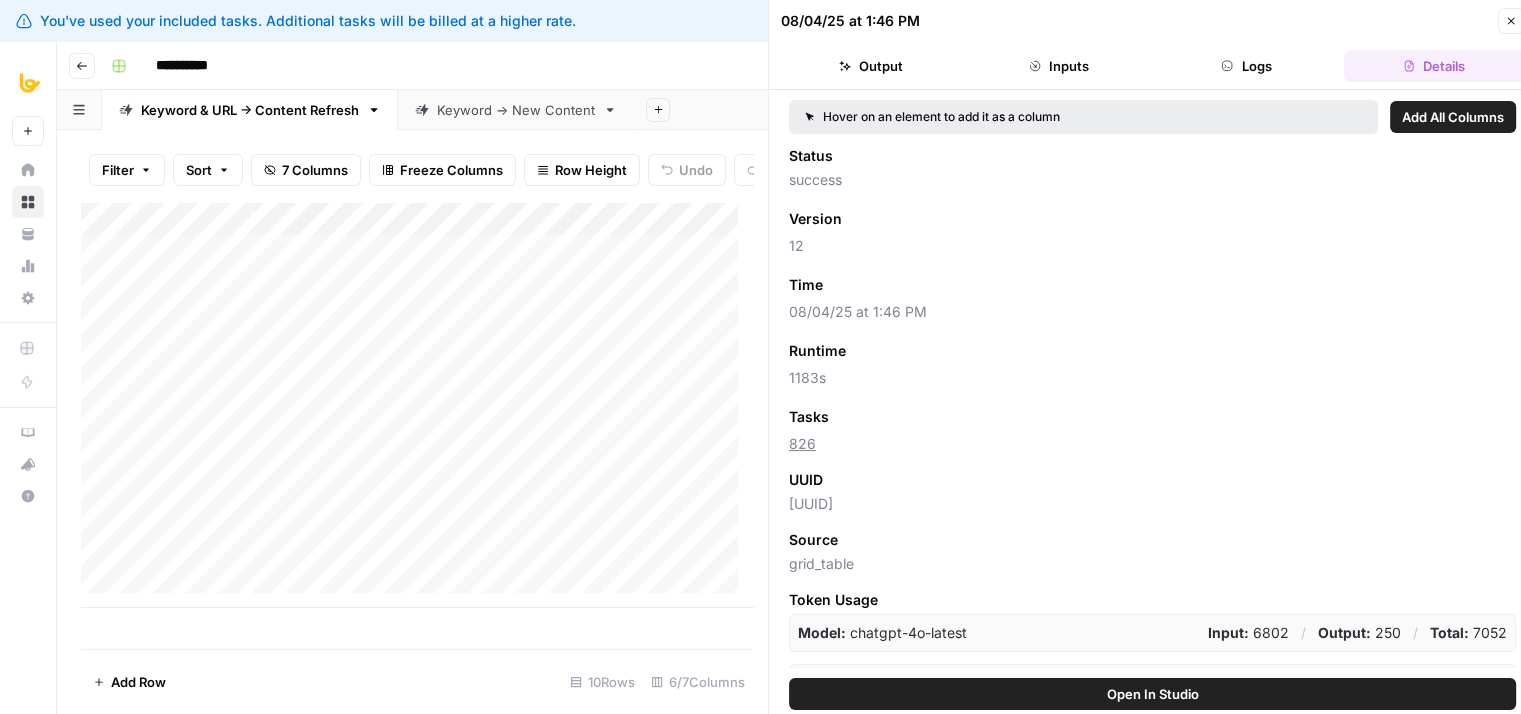 type 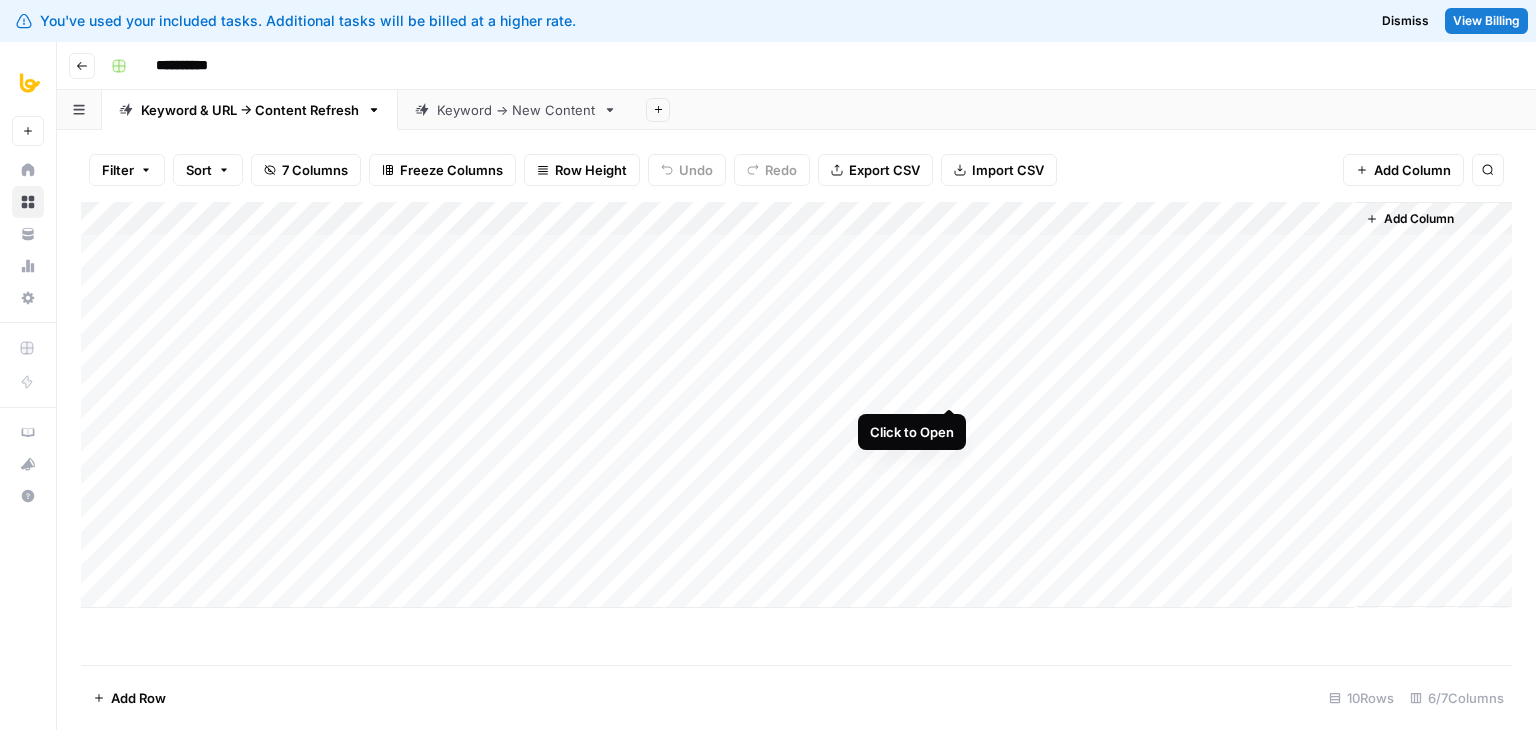 click on "Add Column" at bounding box center [796, 405] 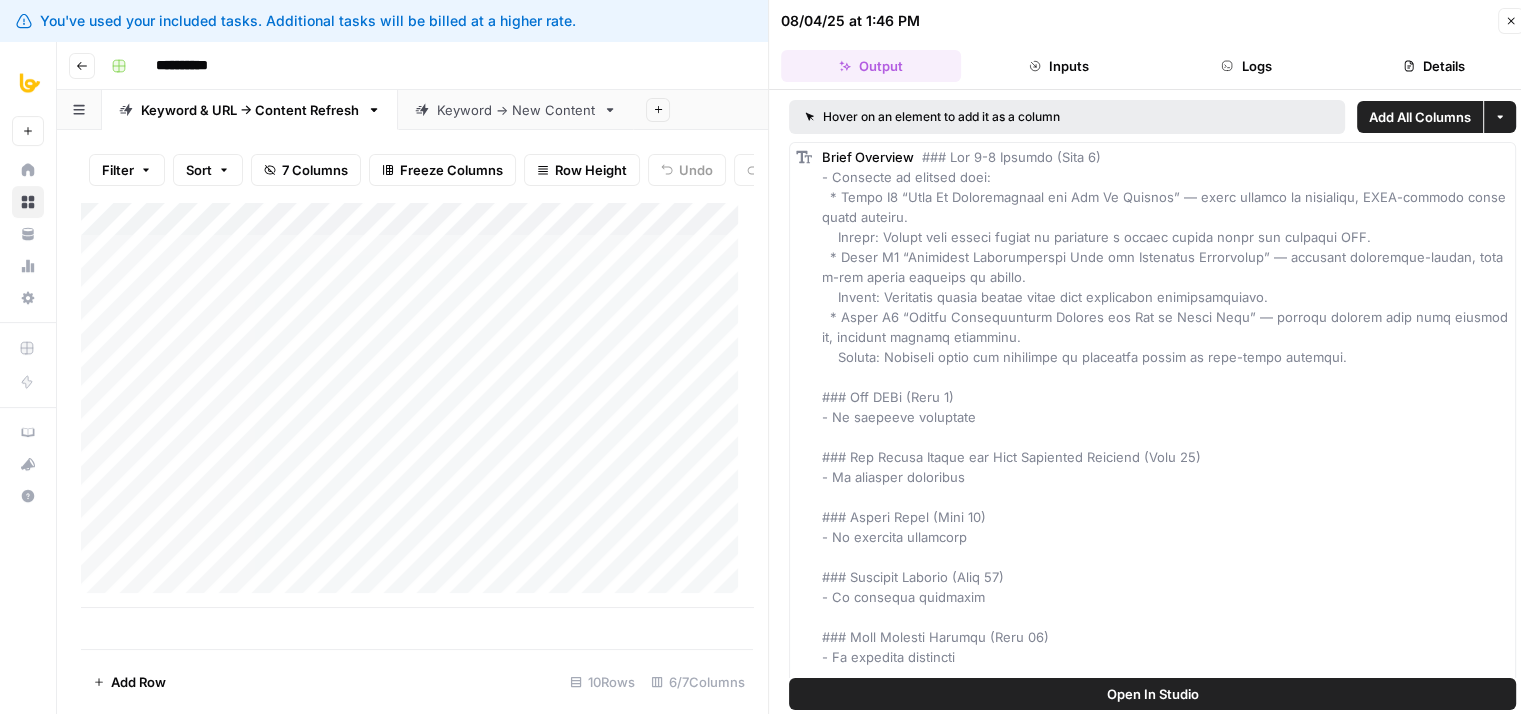 click on "08/04/25 at 1:46 PM" at bounding box center (1136, 21) 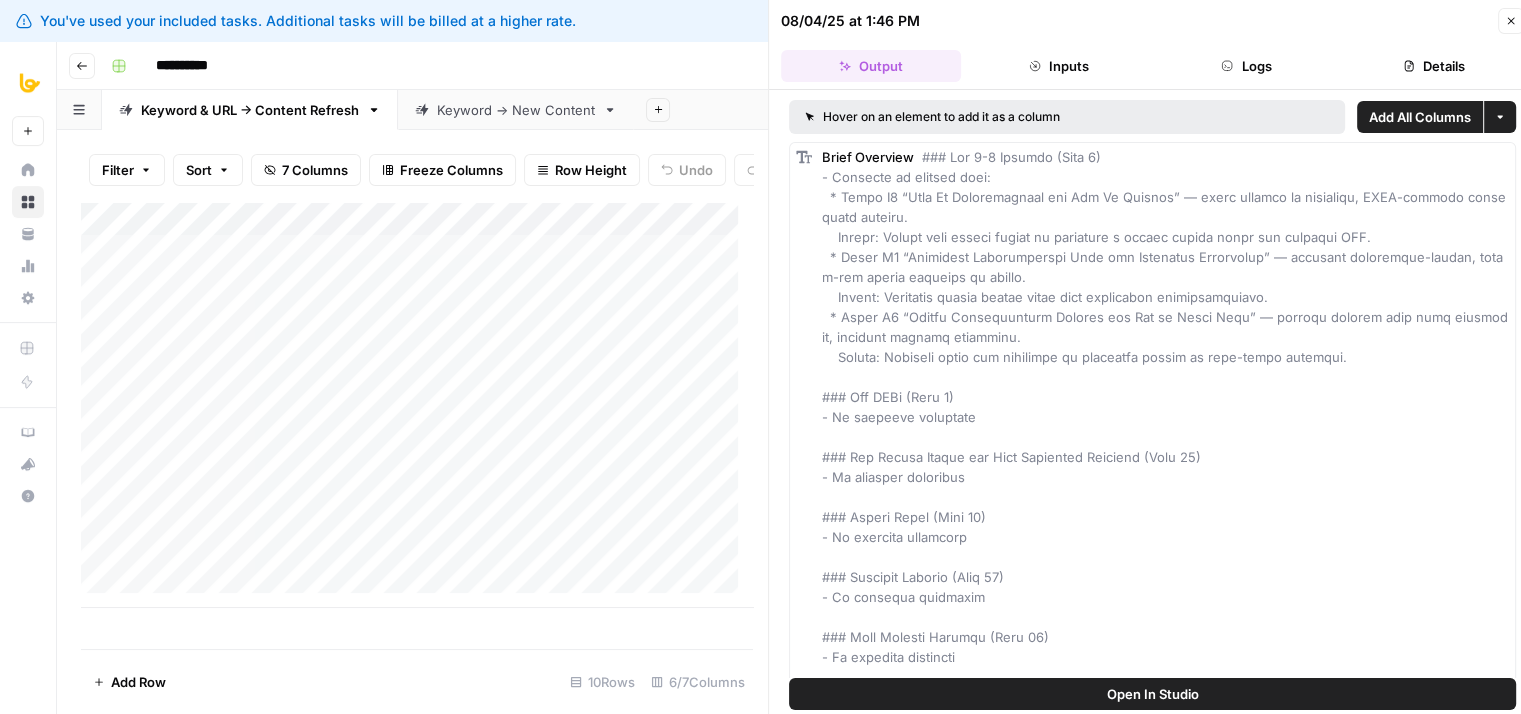 click 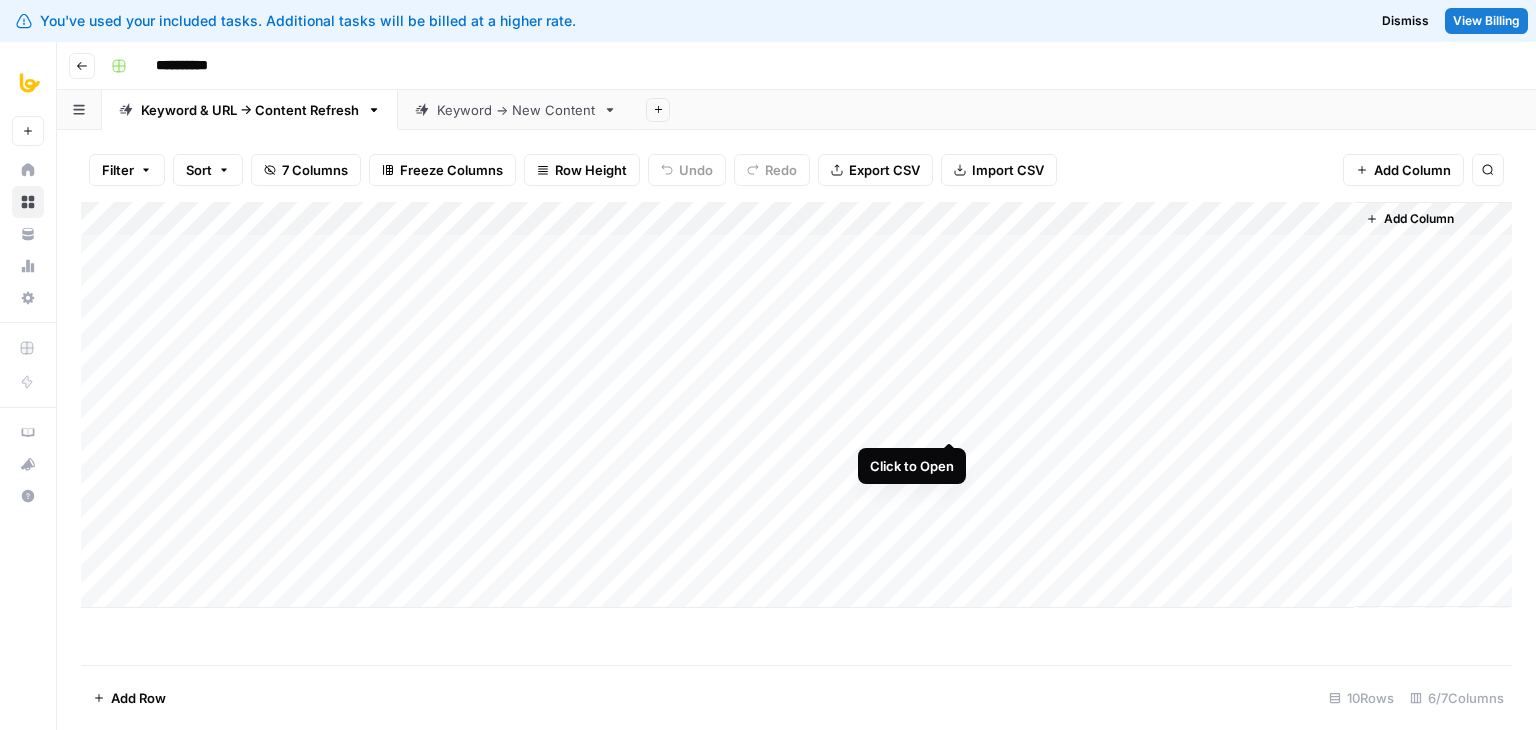 click on "Add Column" at bounding box center [796, 405] 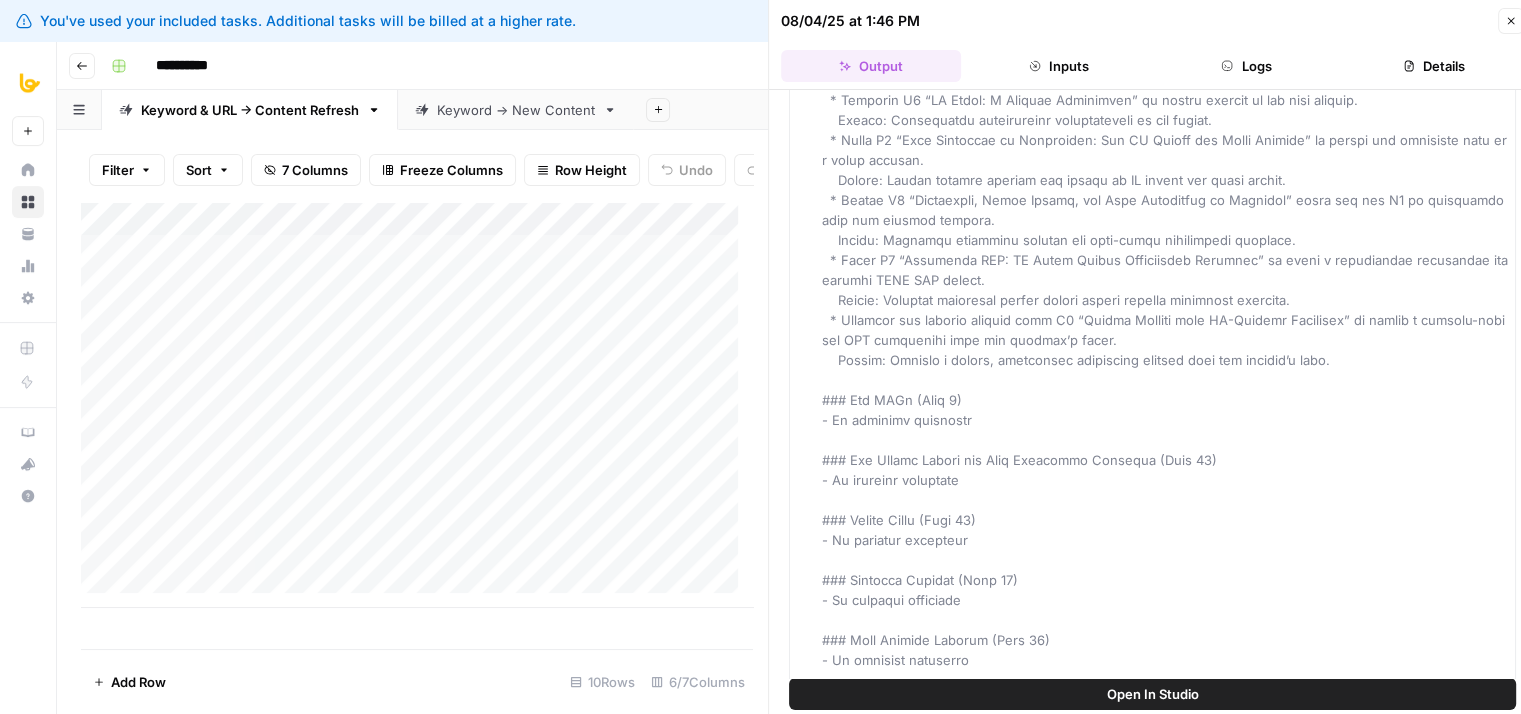 drag, startPoint x: 912, startPoint y: 171, endPoint x: 912, endPoint y: 281, distance: 110 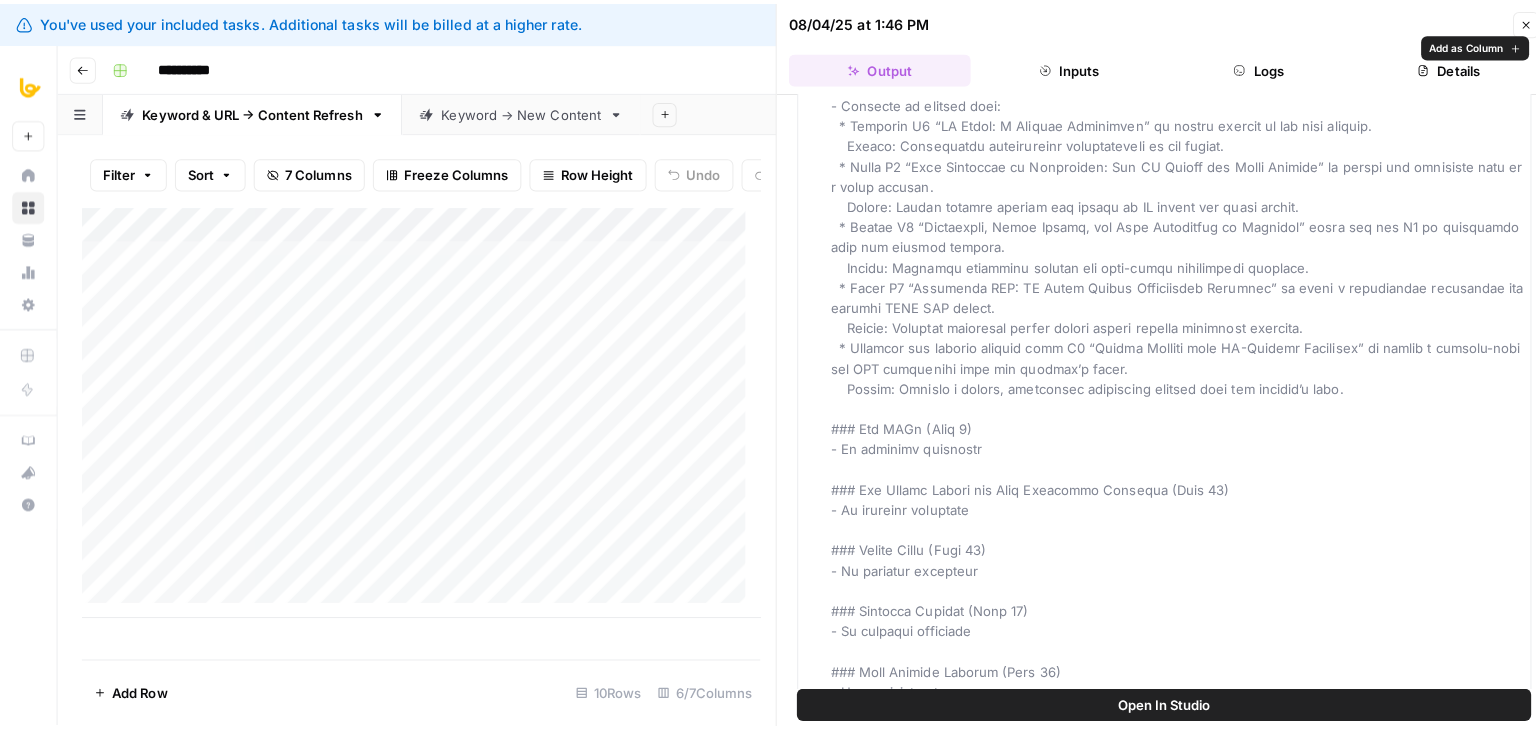 scroll, scrollTop: 0, scrollLeft: 0, axis: both 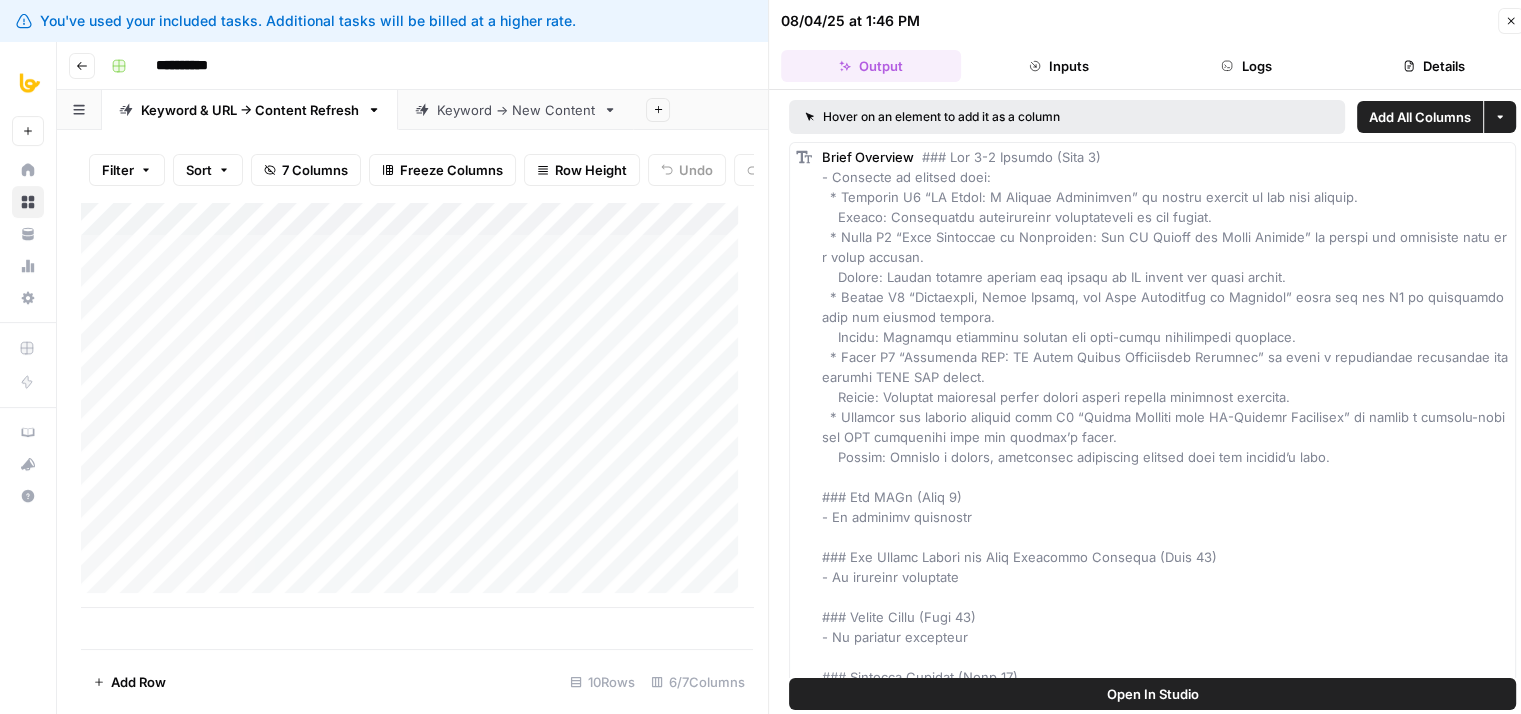 drag, startPoint x: 1014, startPoint y: 406, endPoint x: 1021, endPoint y: 170, distance: 236.10379 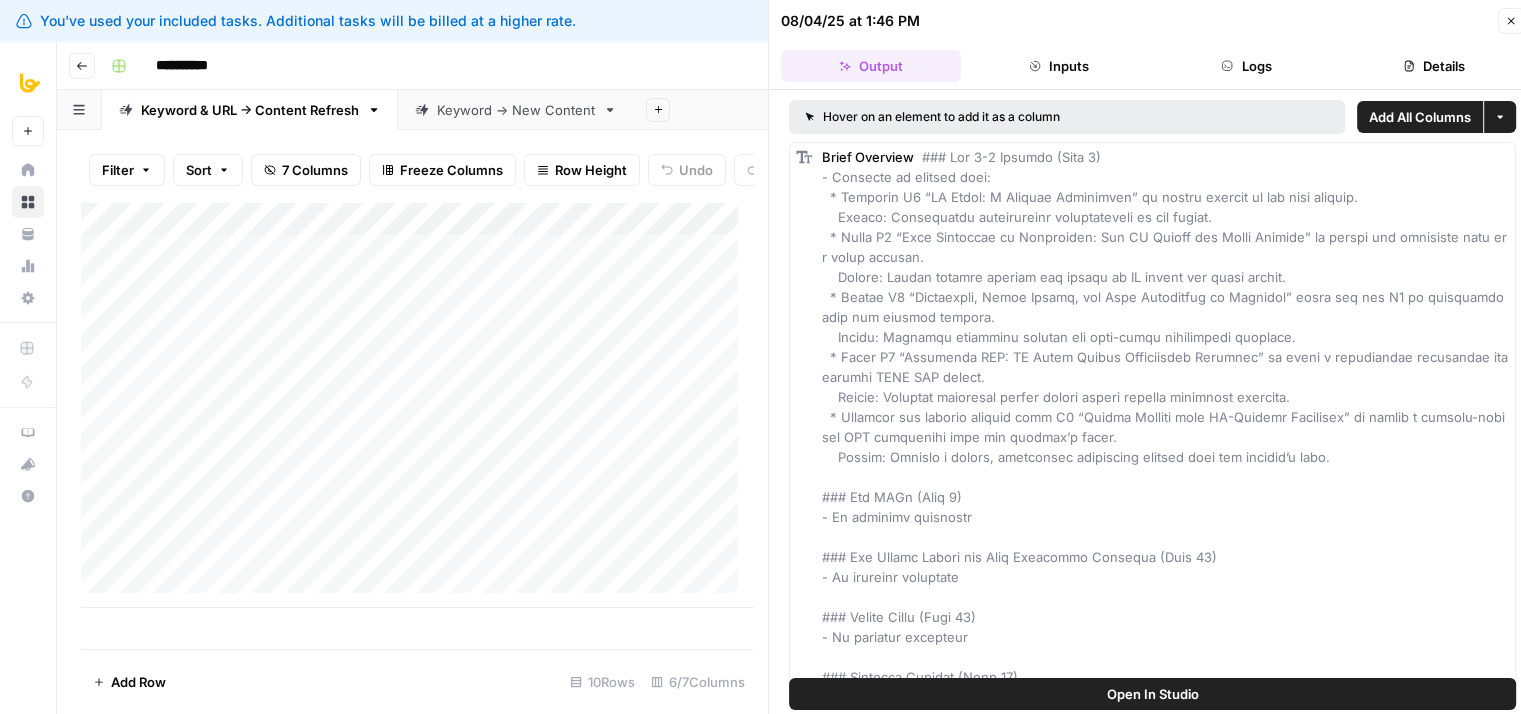 click on "Close" at bounding box center [1511, 21] 